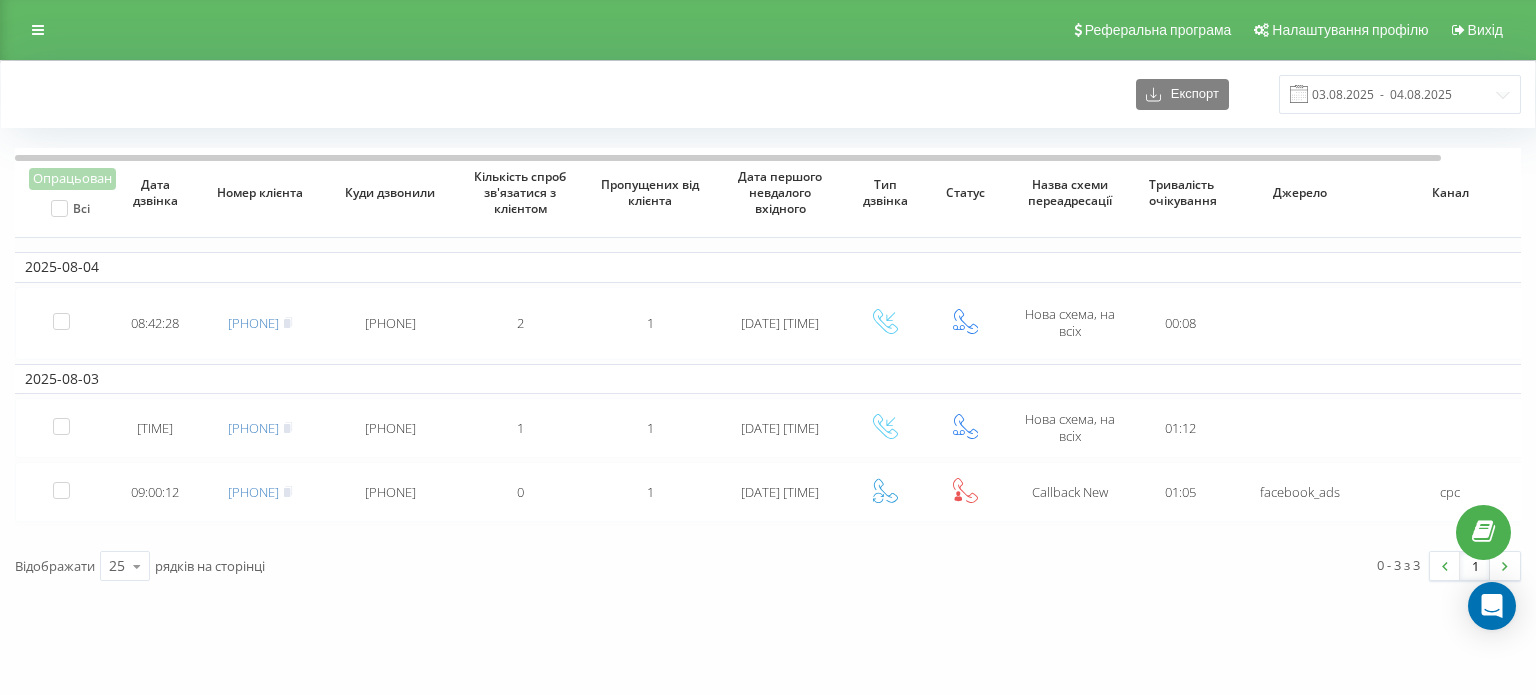 scroll, scrollTop: 0, scrollLeft: 0, axis: both 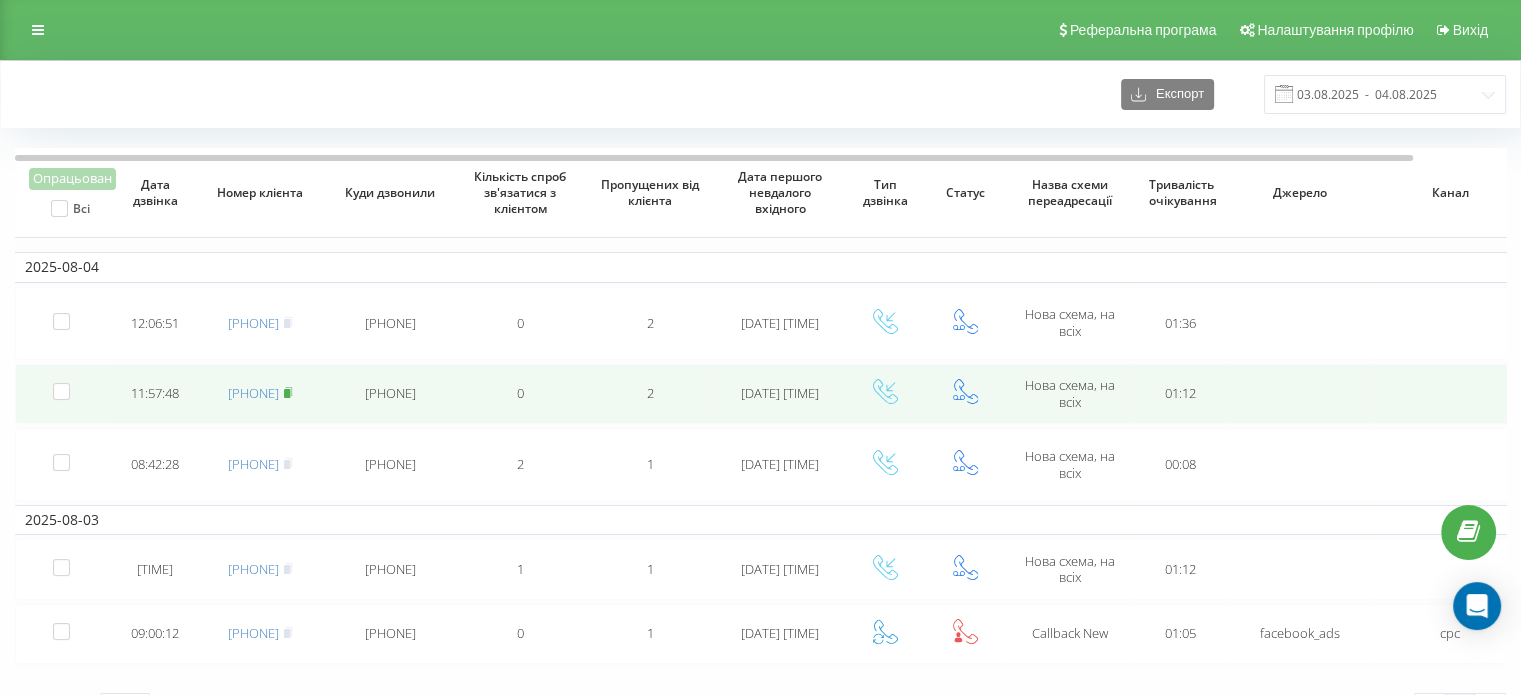 click 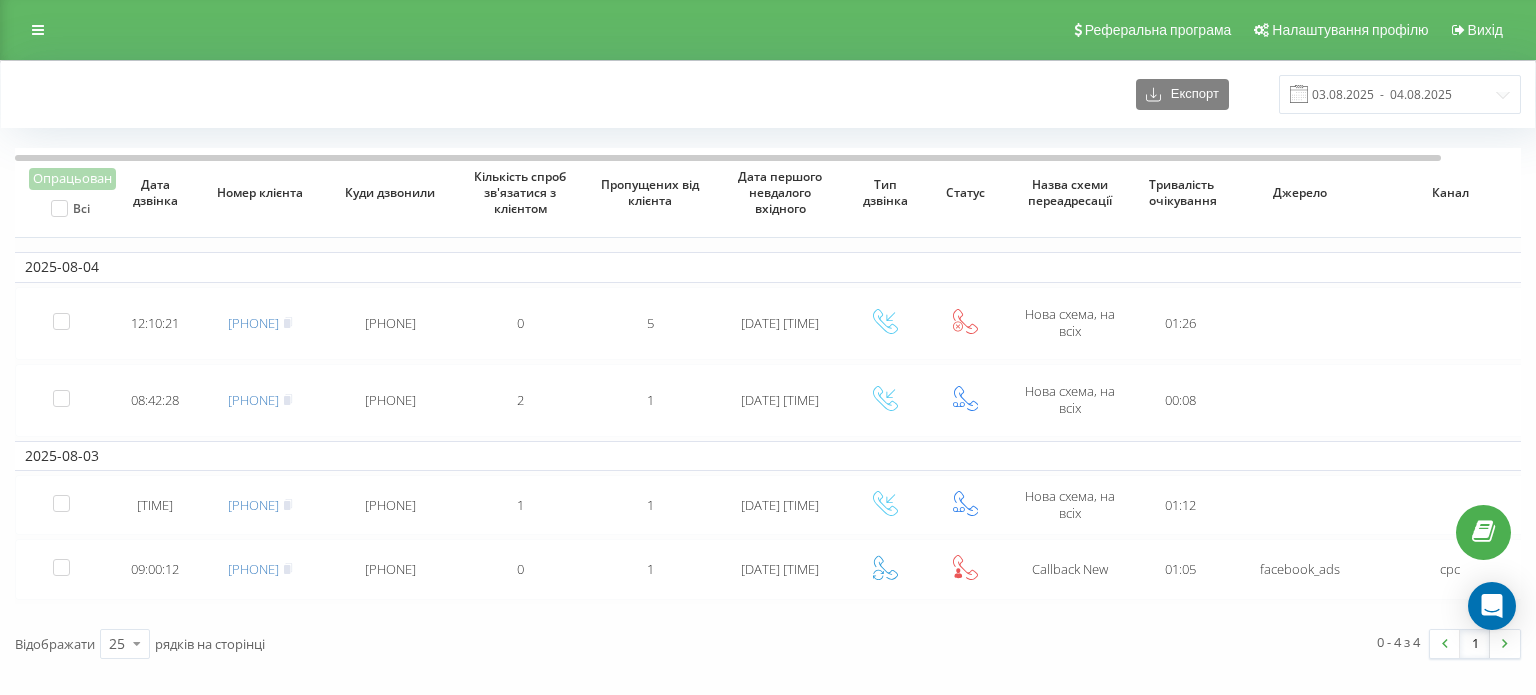 scroll, scrollTop: 0, scrollLeft: 0, axis: both 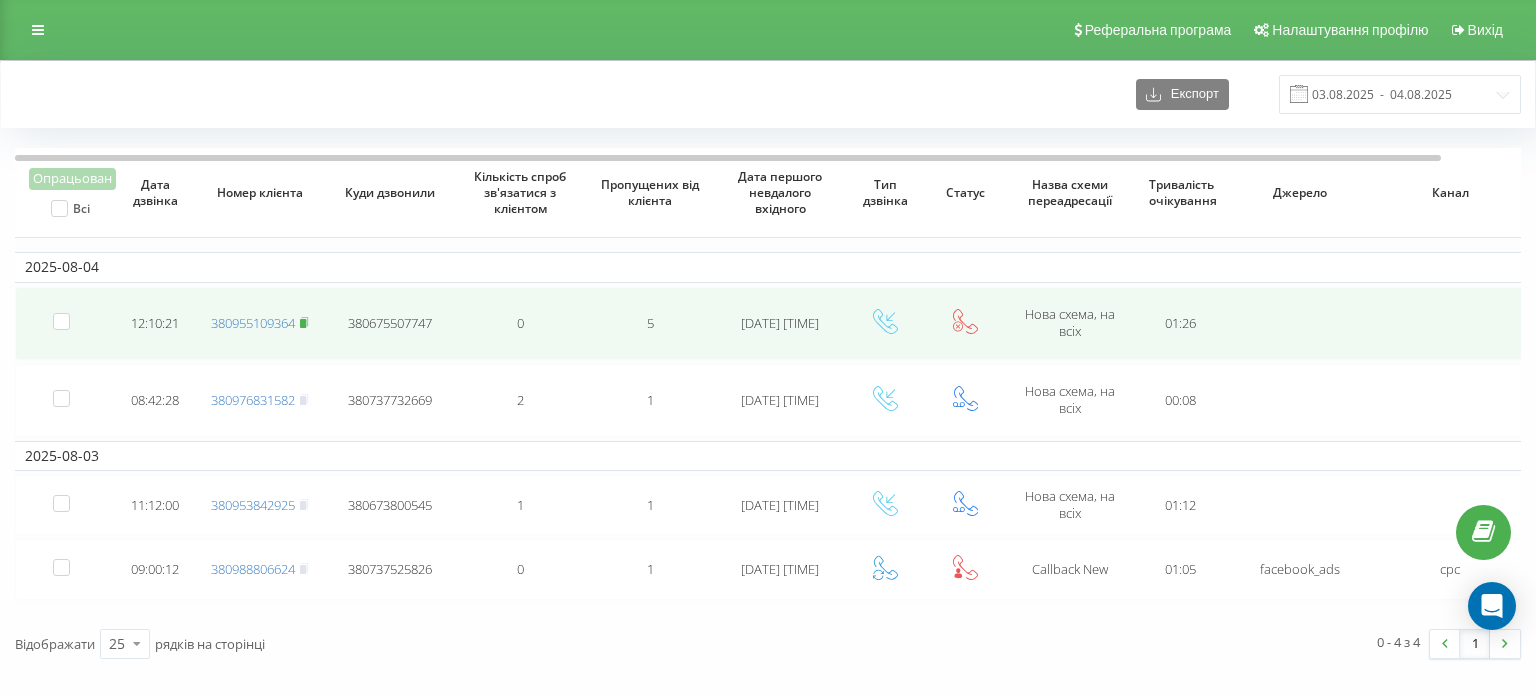 click 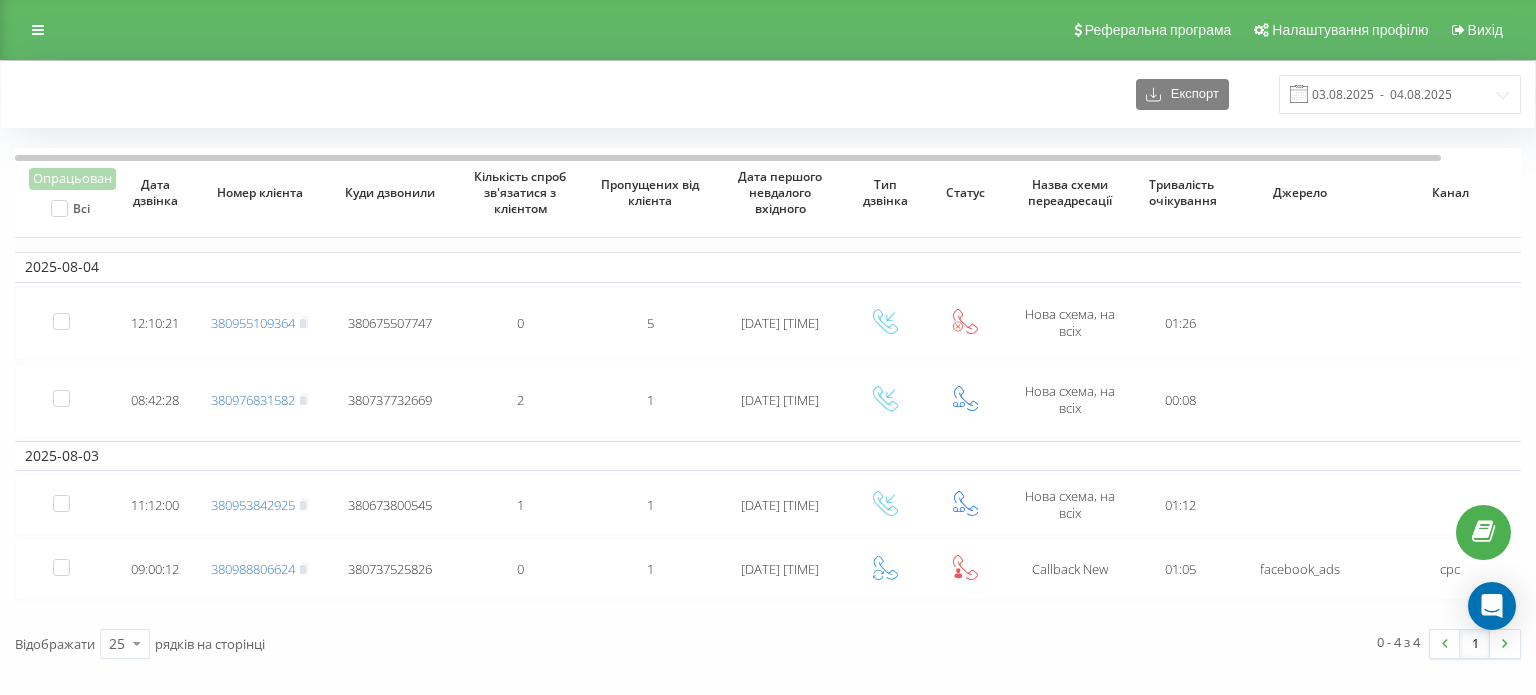 scroll, scrollTop: 0, scrollLeft: 0, axis: both 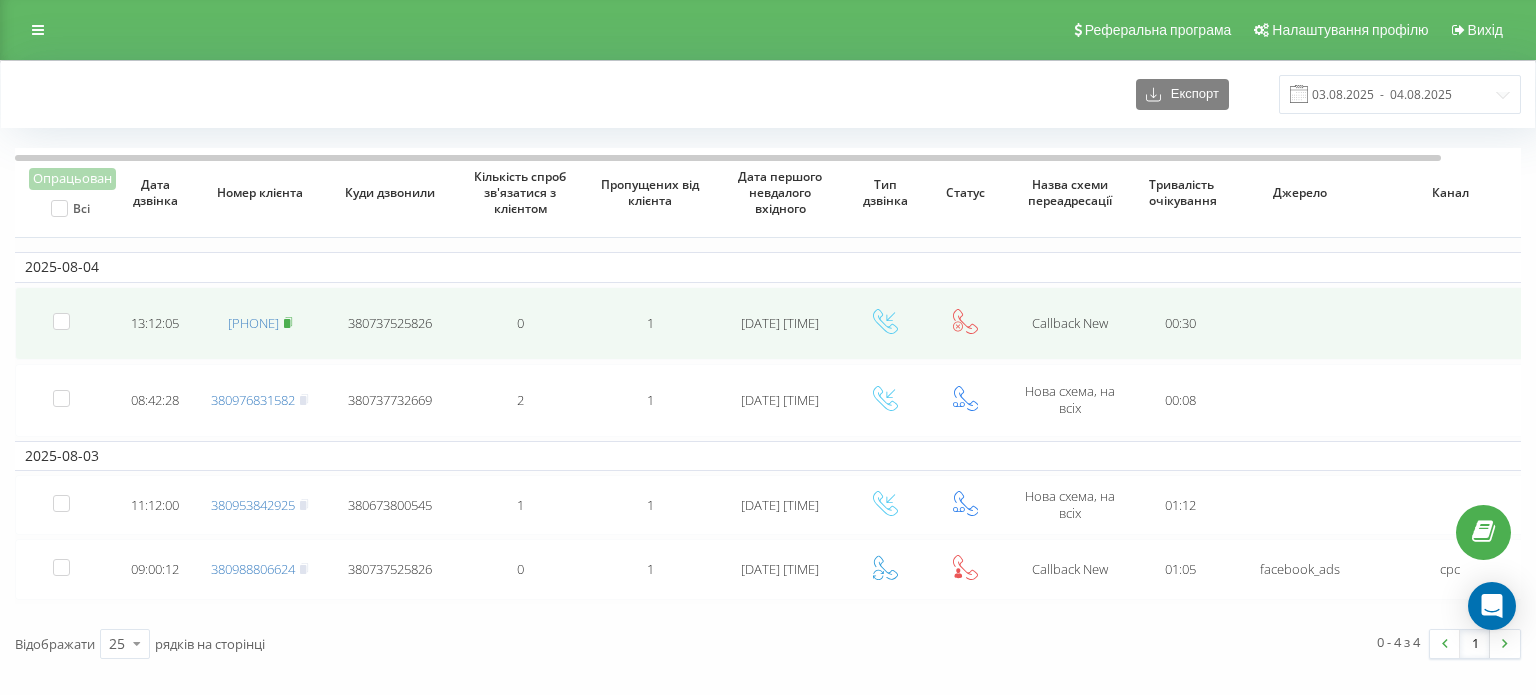 click 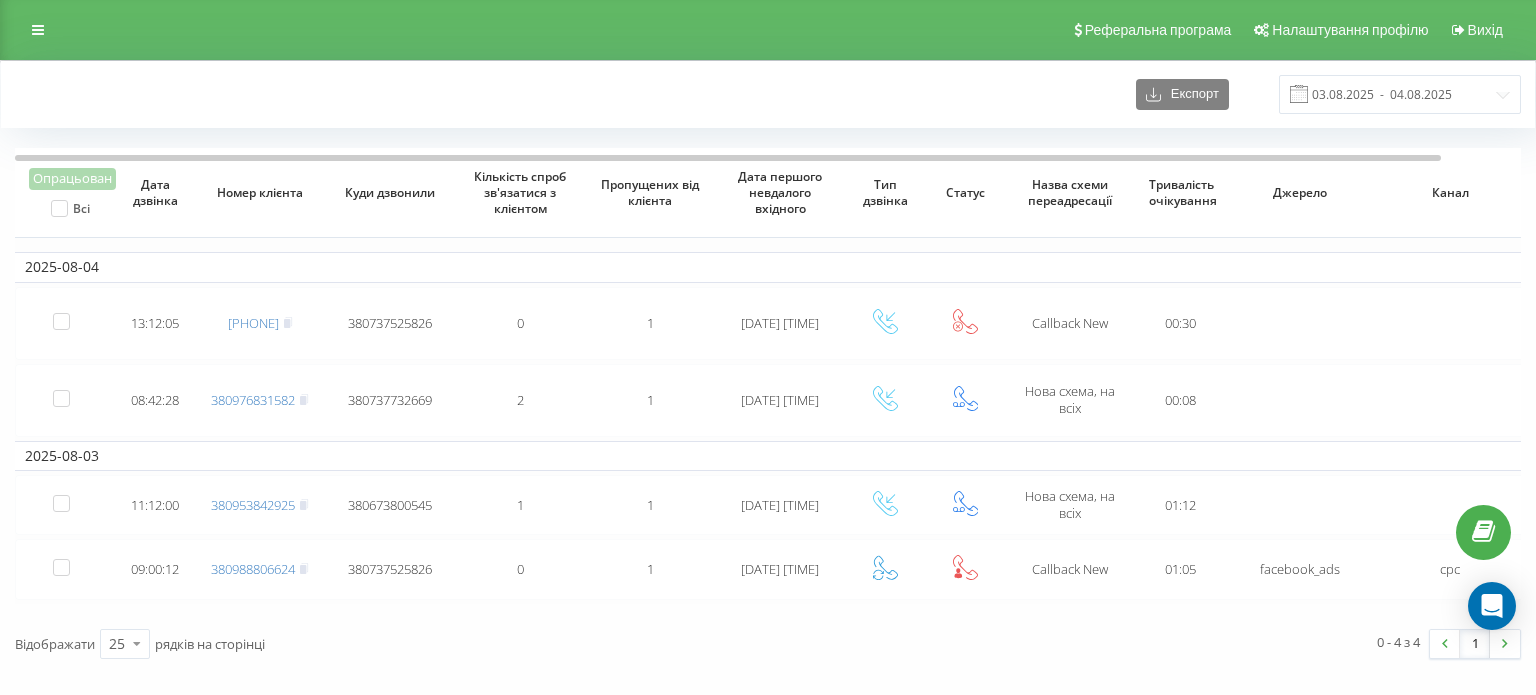 scroll, scrollTop: 0, scrollLeft: 0, axis: both 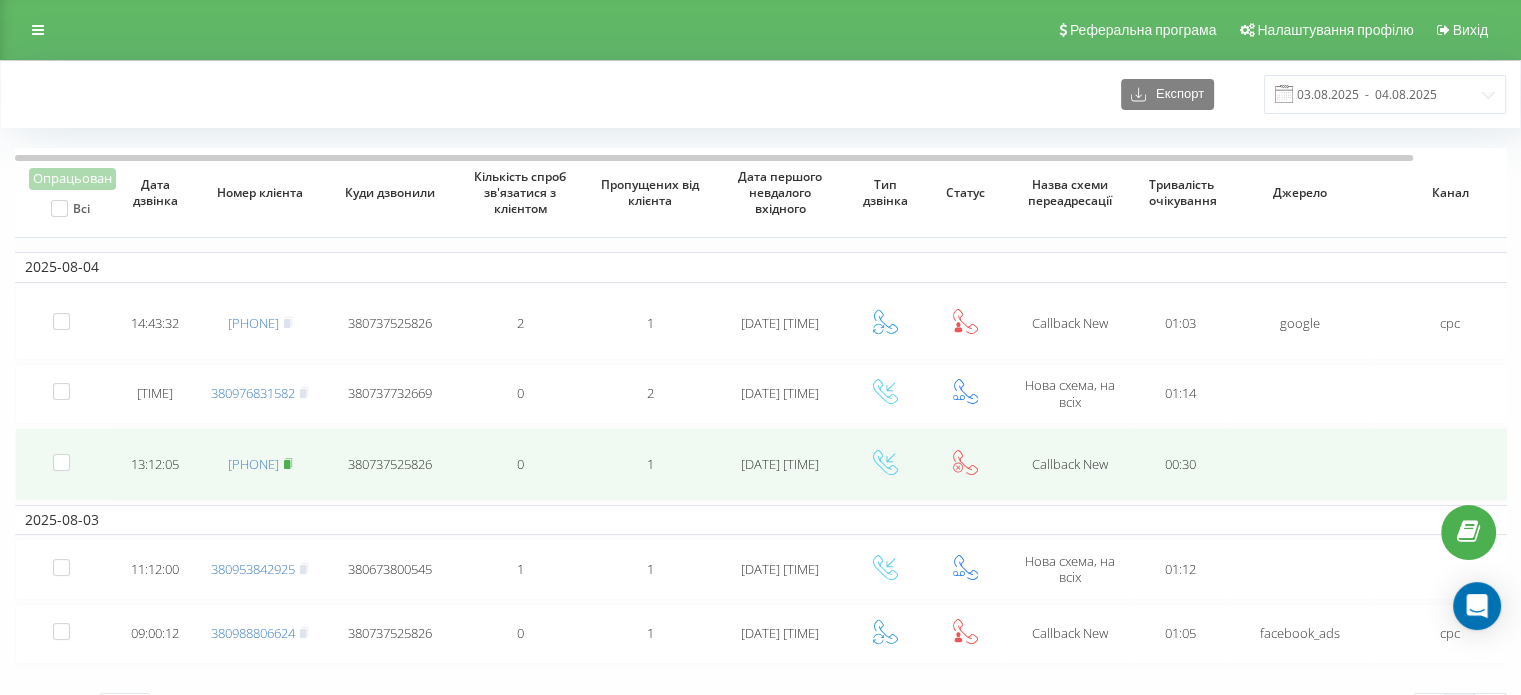click 